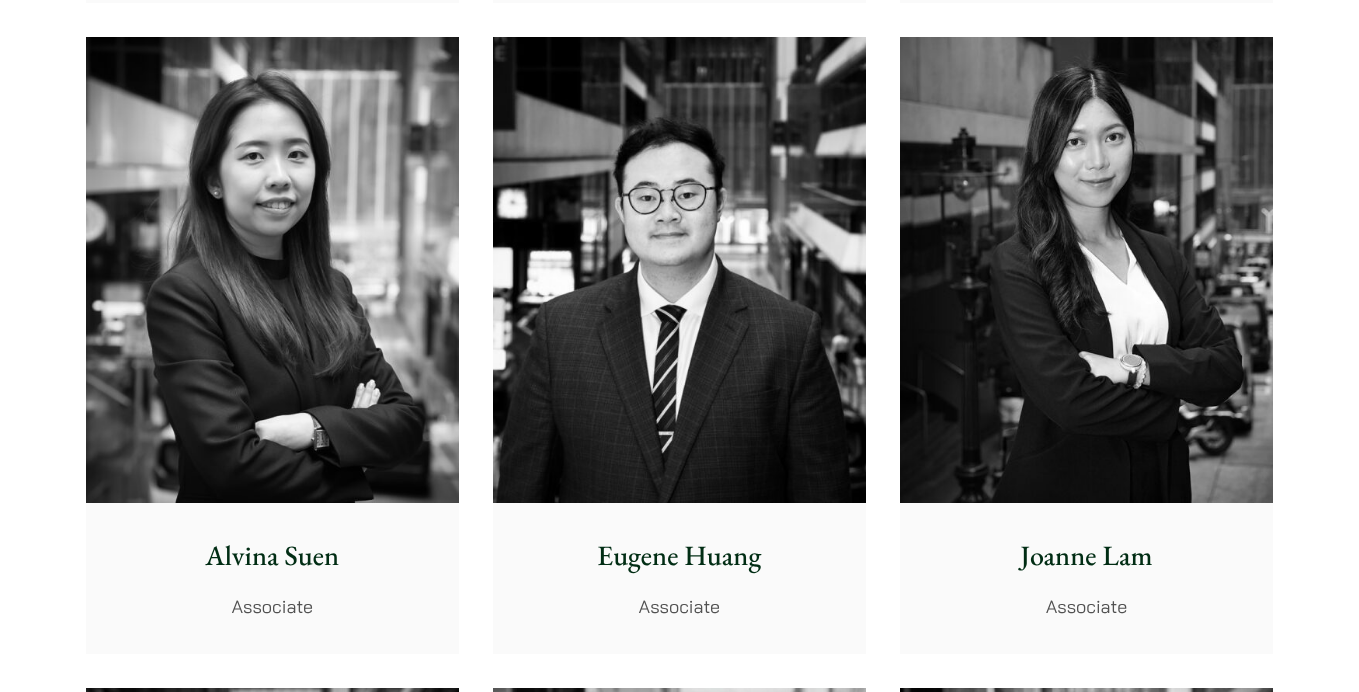 scroll, scrollTop: 7557, scrollLeft: 0, axis: vertical 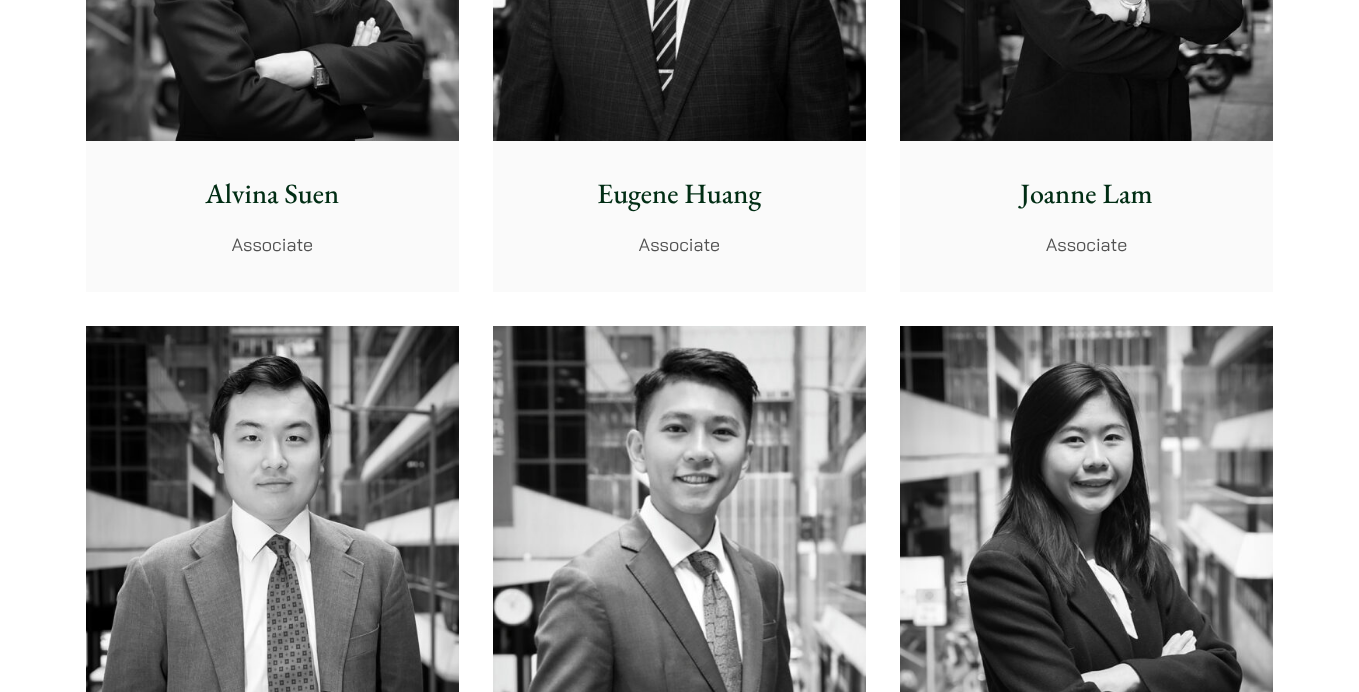 click at bounding box center (1086, -92) 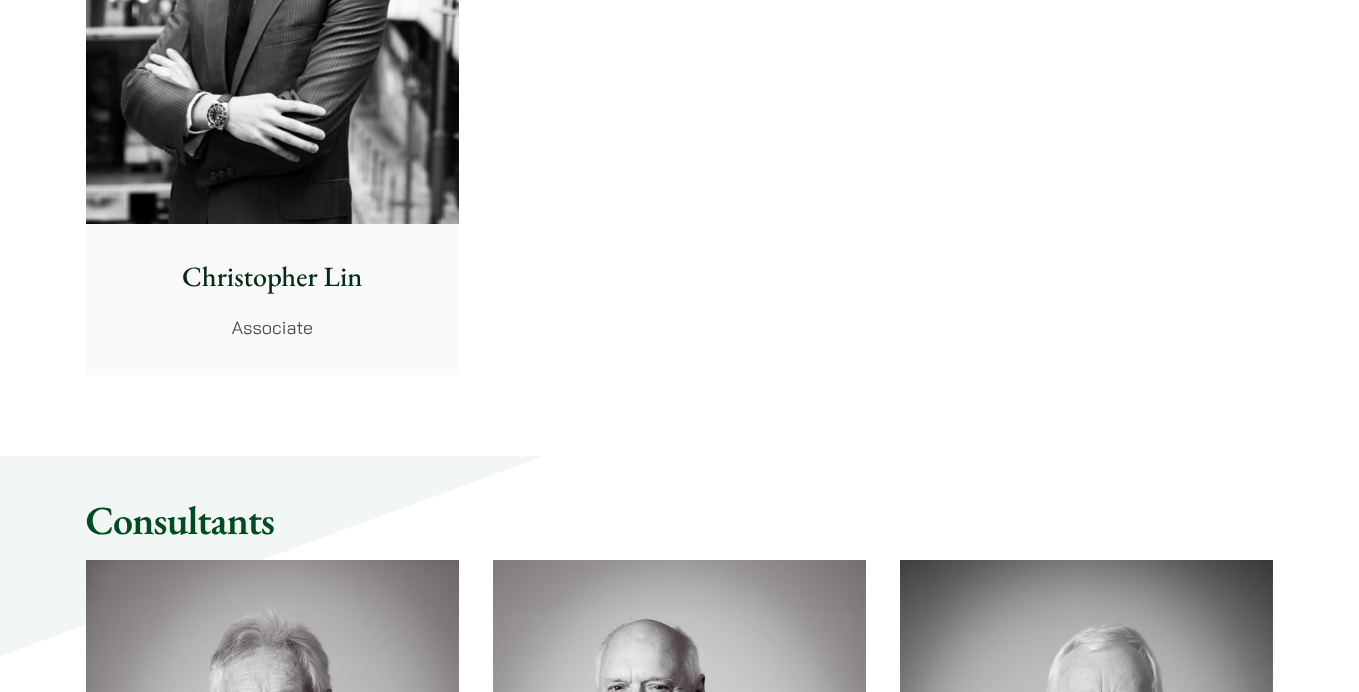 scroll, scrollTop: 8497, scrollLeft: 0, axis: vertical 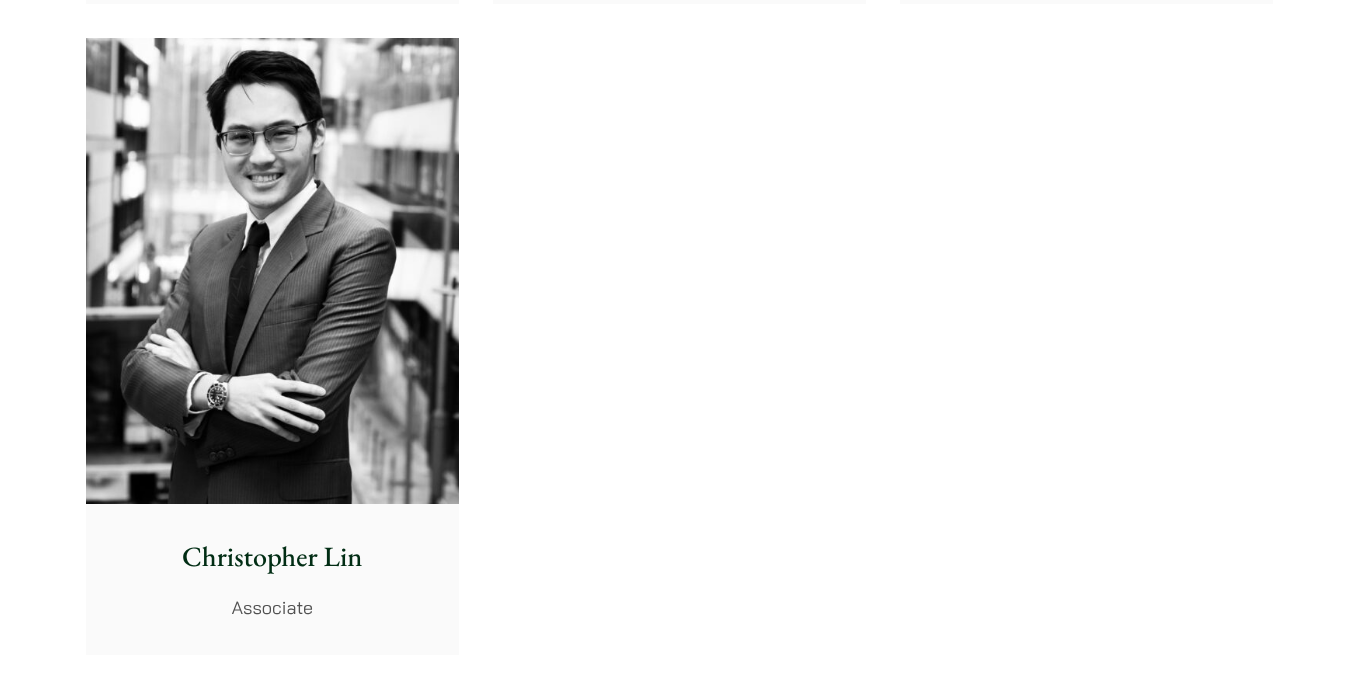 click at bounding box center (272, 271) 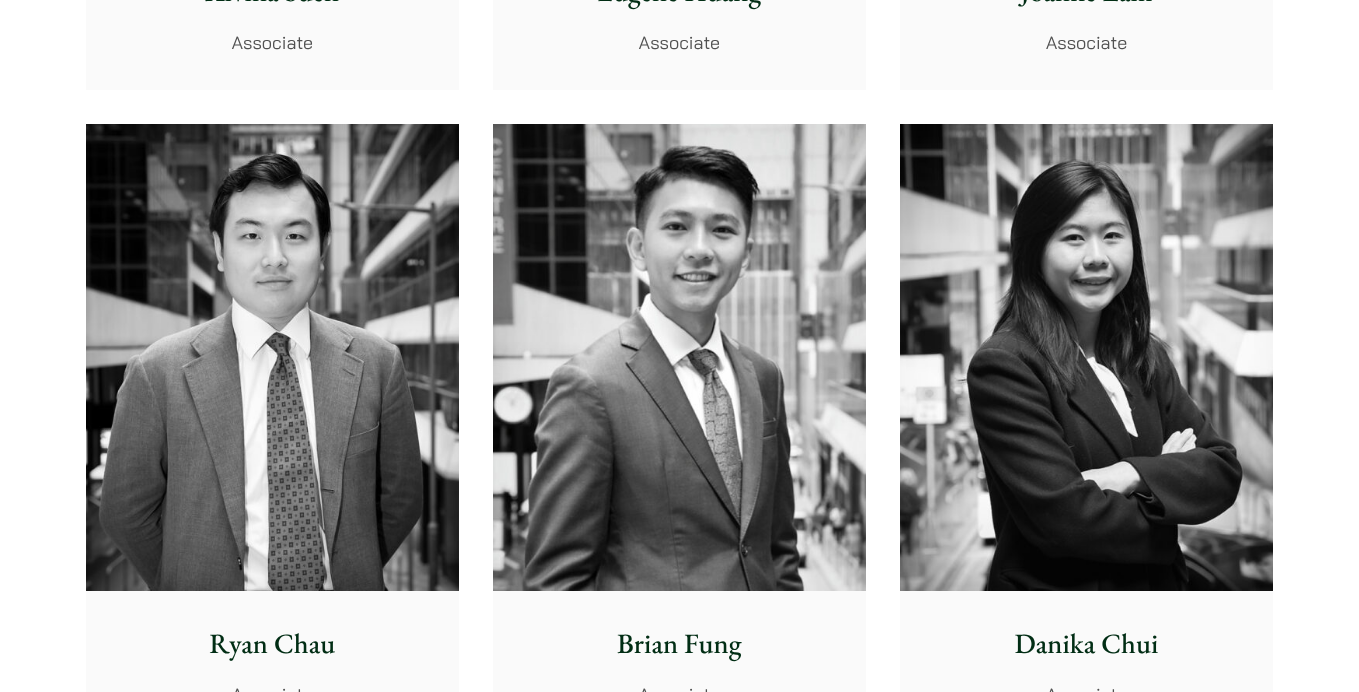 scroll, scrollTop: 7616, scrollLeft: 0, axis: vertical 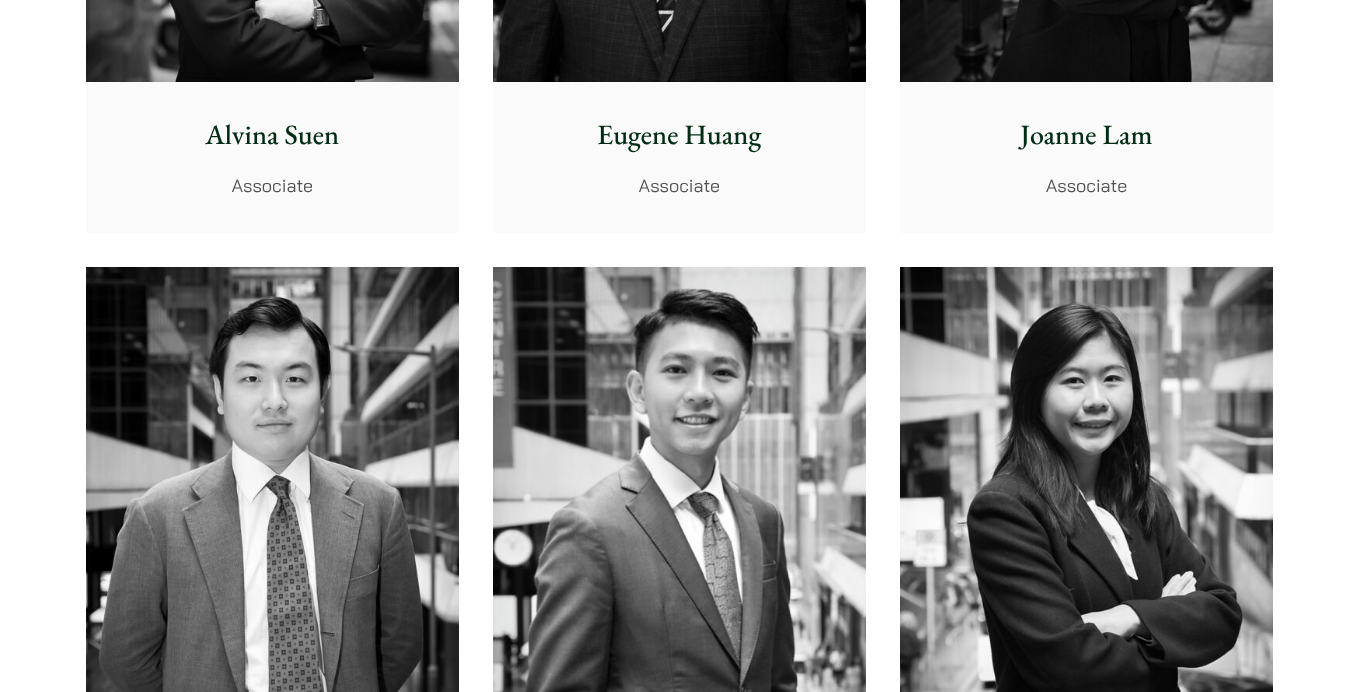 click at bounding box center (272, 500) 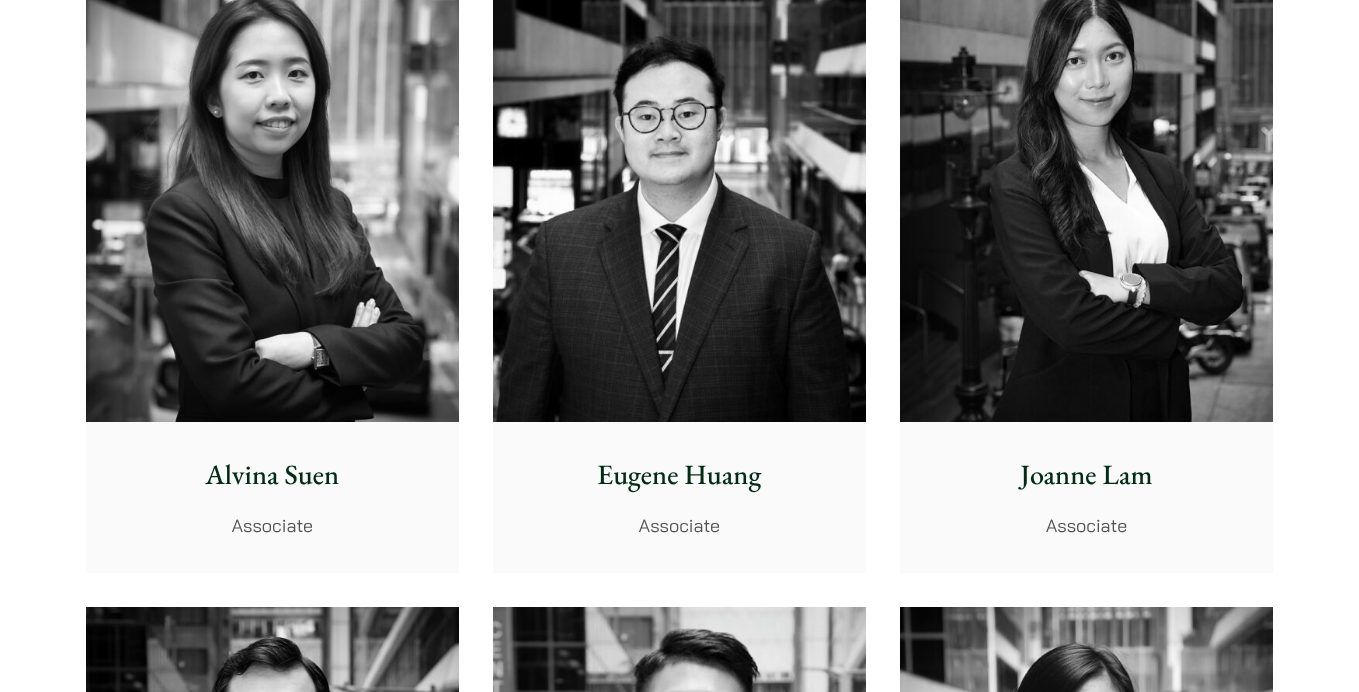 scroll, scrollTop: 7234, scrollLeft: 0, axis: vertical 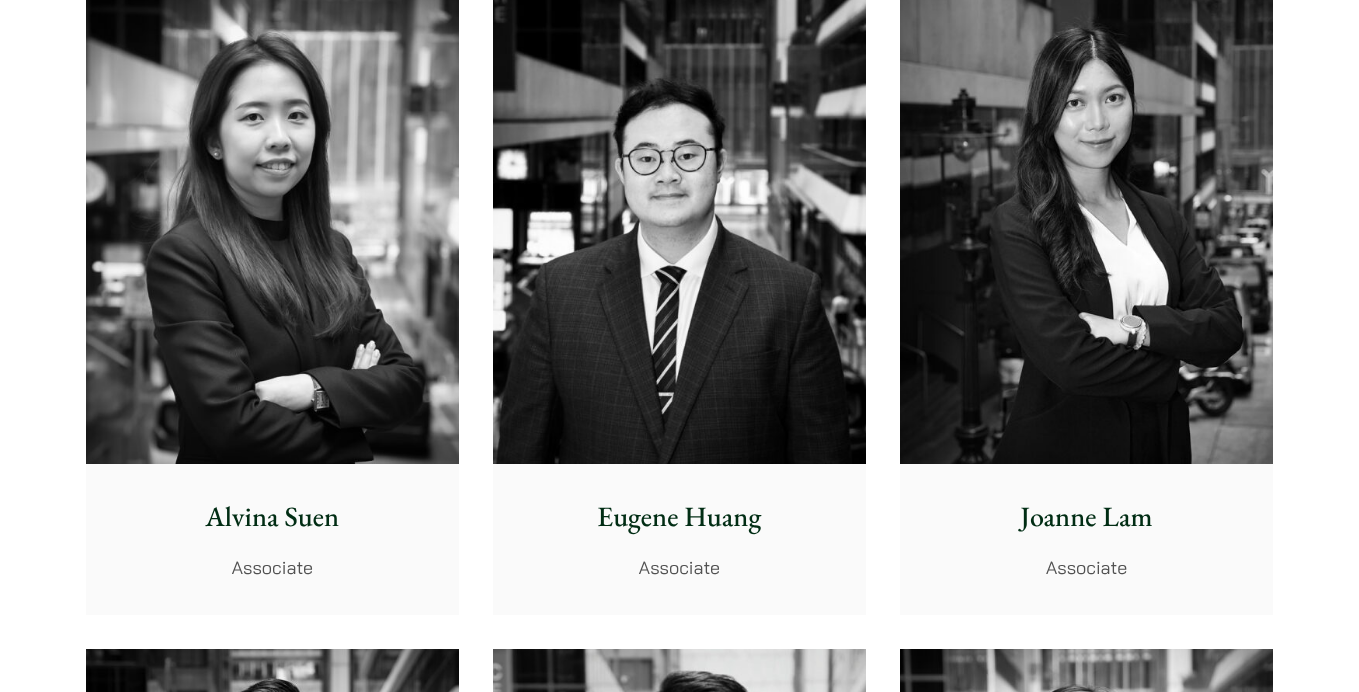 click at bounding box center (272, 231) 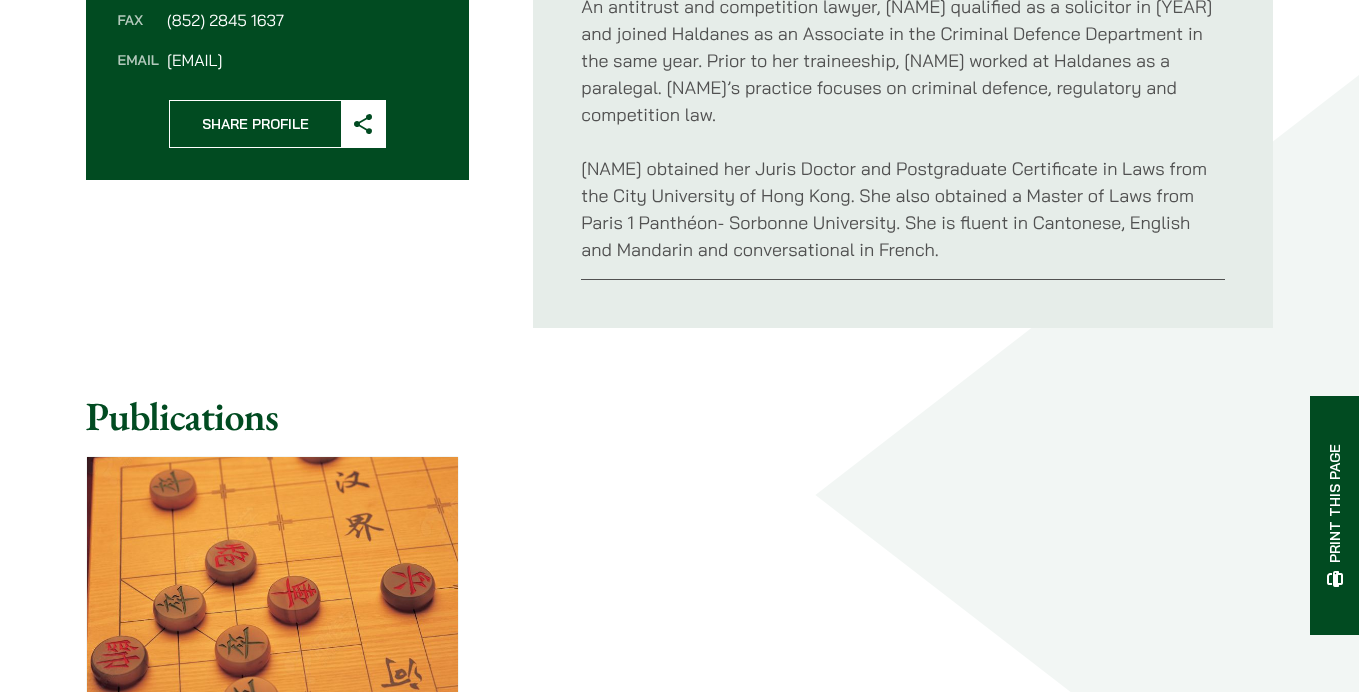 scroll, scrollTop: 816, scrollLeft: 0, axis: vertical 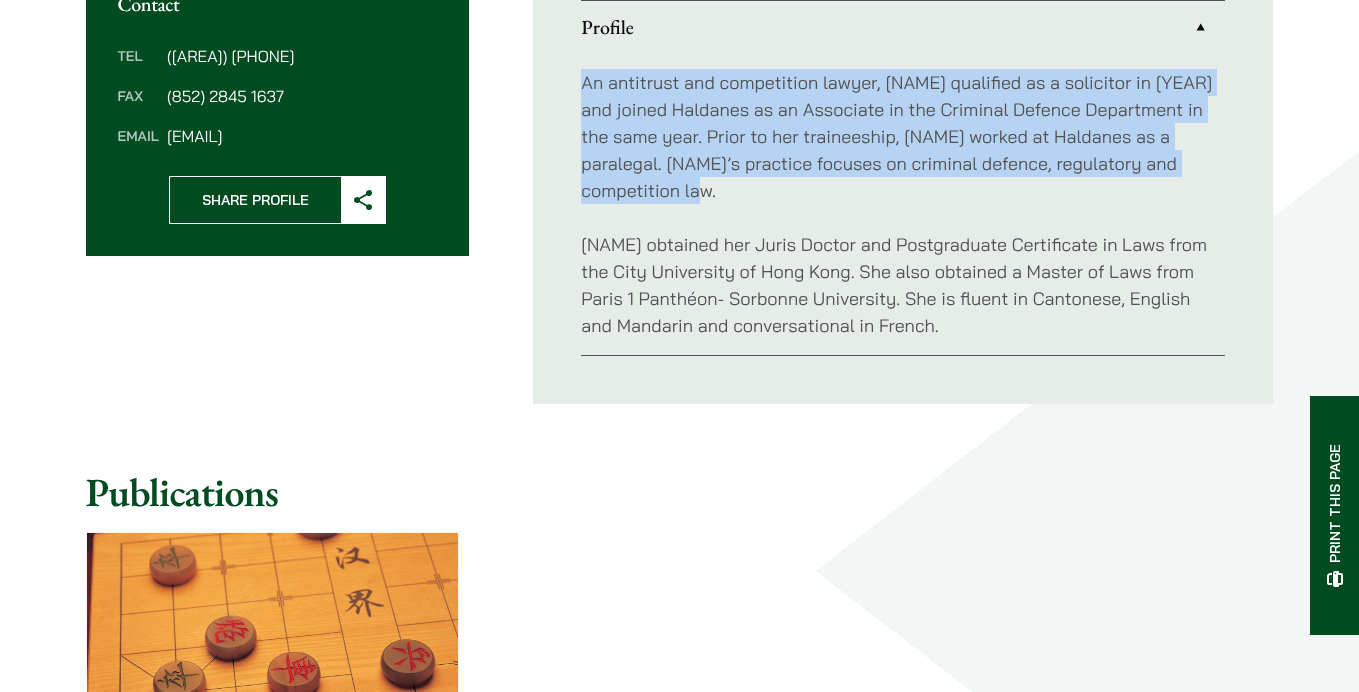 drag, startPoint x: 725, startPoint y: 201, endPoint x: 577, endPoint y: 85, distance: 188.04254 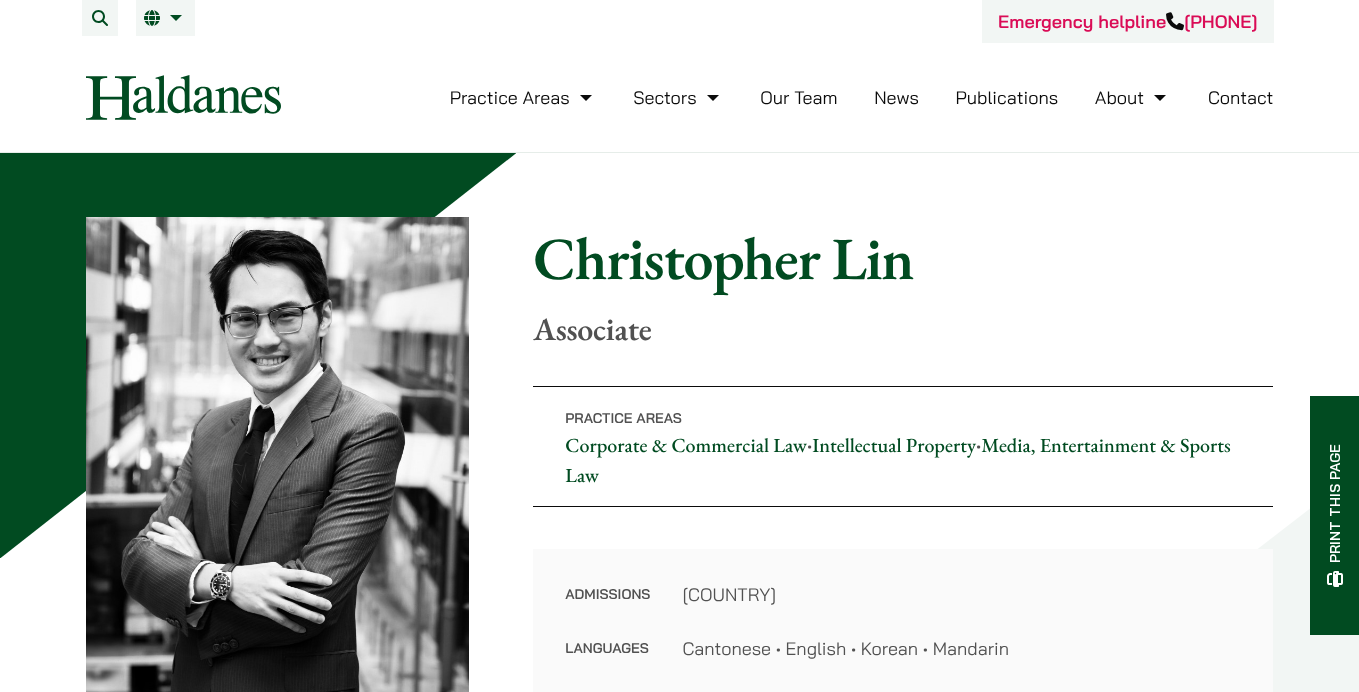 scroll, scrollTop: 436, scrollLeft: 0, axis: vertical 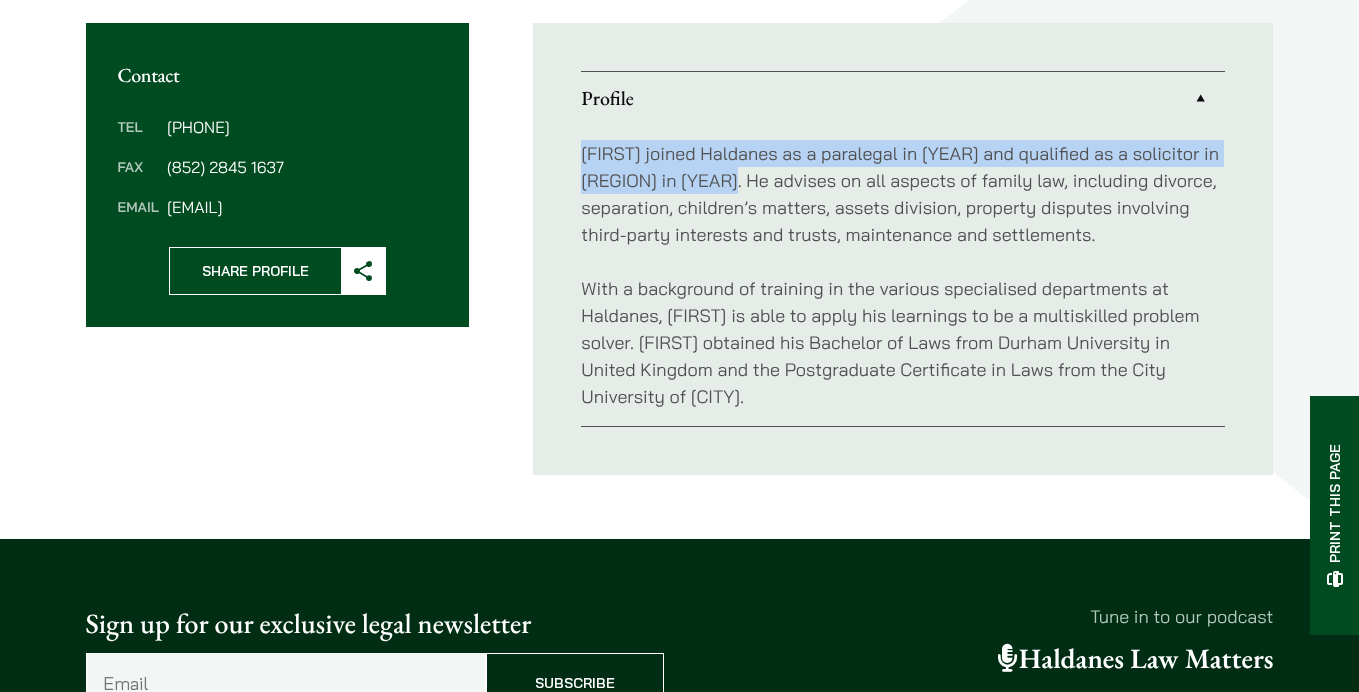 drag, startPoint x: 788, startPoint y: 176, endPoint x: 581, endPoint y: 160, distance: 207.61743 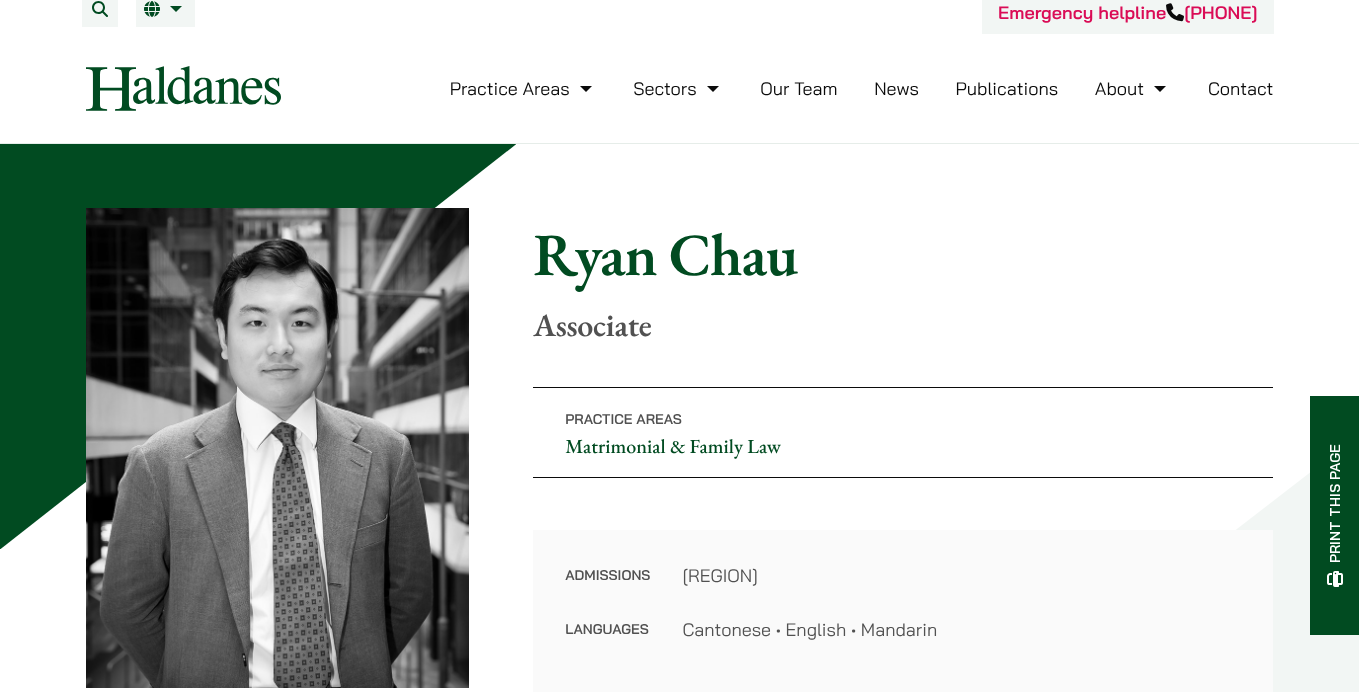 scroll, scrollTop: 747, scrollLeft: 0, axis: vertical 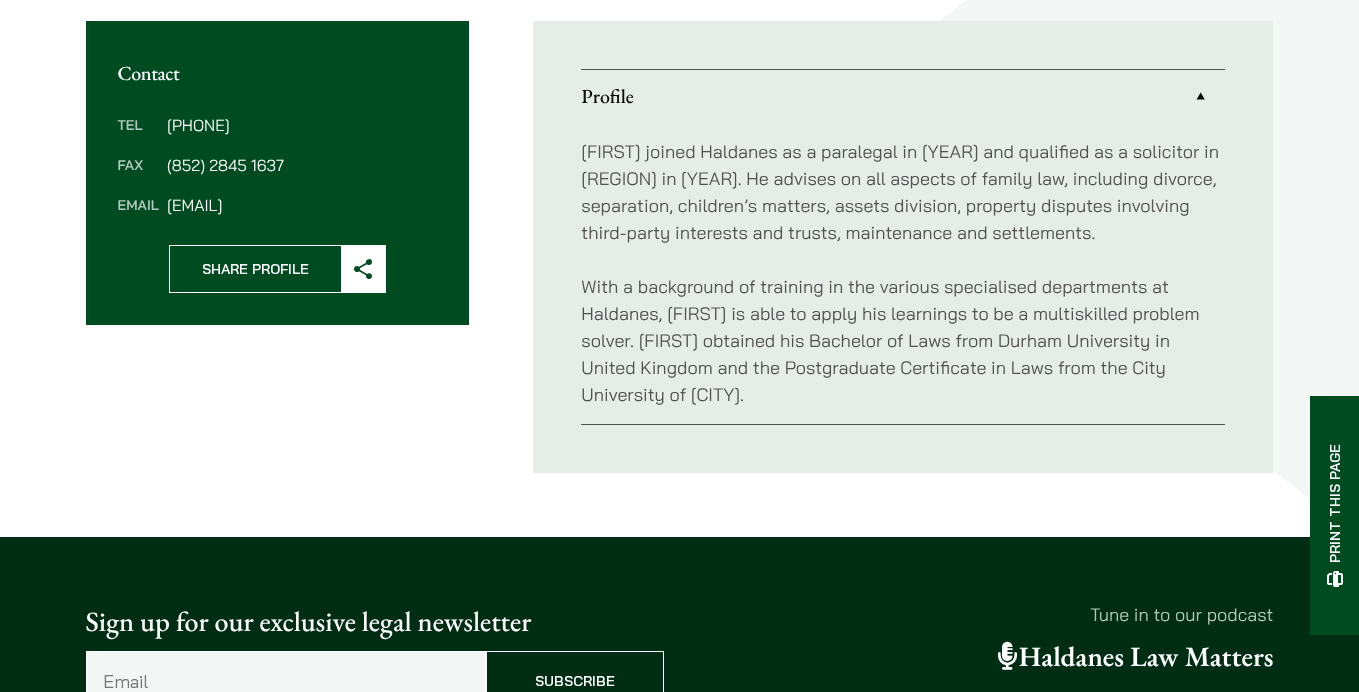 click on "With a background of training in the various specialised departments at Haldanes, Ryan is able to apply his learnings to be a multiskilled problem solver. Ryan obtained his Bachelor of Laws from Durham University in United Kingdom and the Postgraduate Certificate in Laws from the City University of Hong Kong." at bounding box center [903, 340] 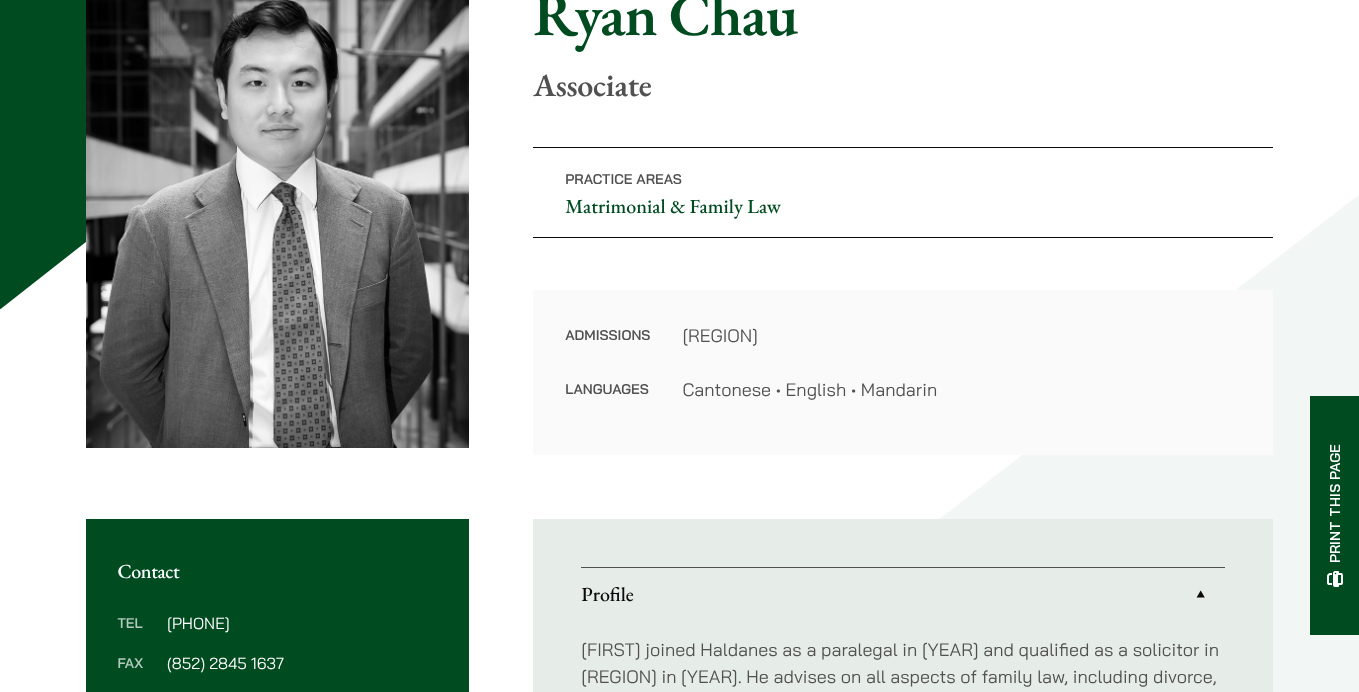 scroll, scrollTop: 200, scrollLeft: 0, axis: vertical 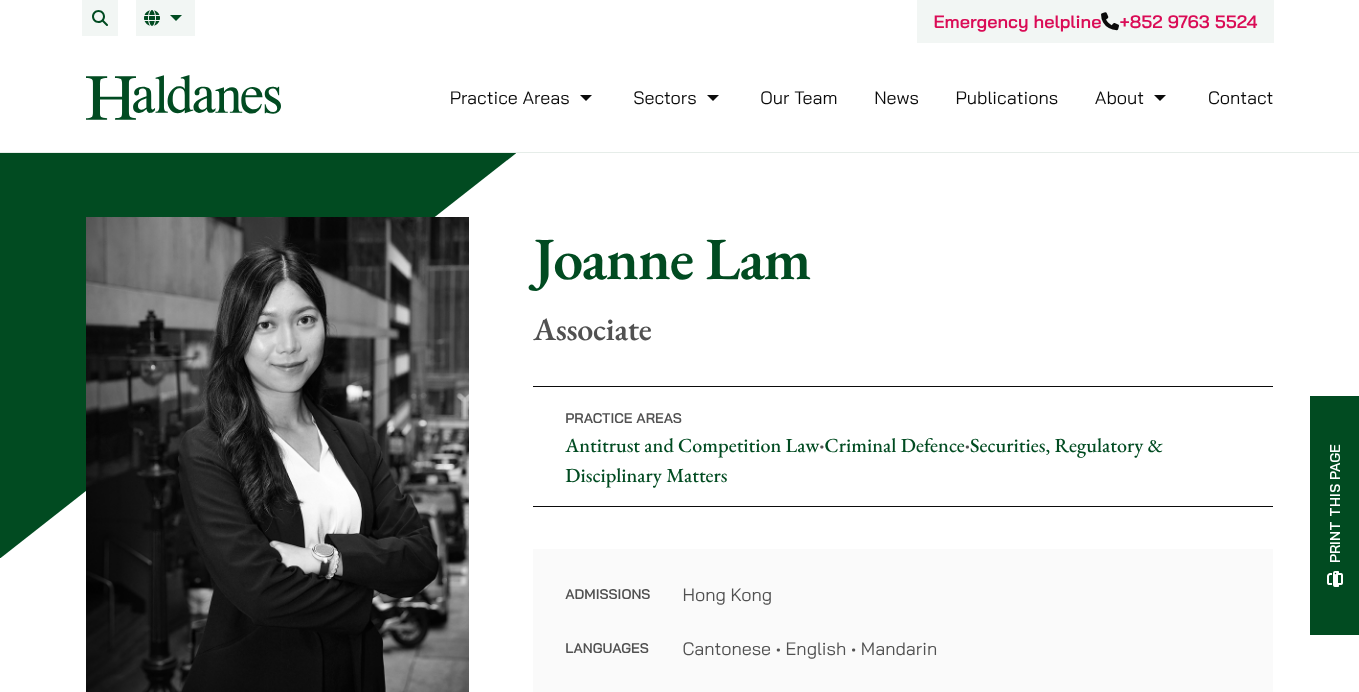 click on "Criminal Defence" at bounding box center [895, 445] 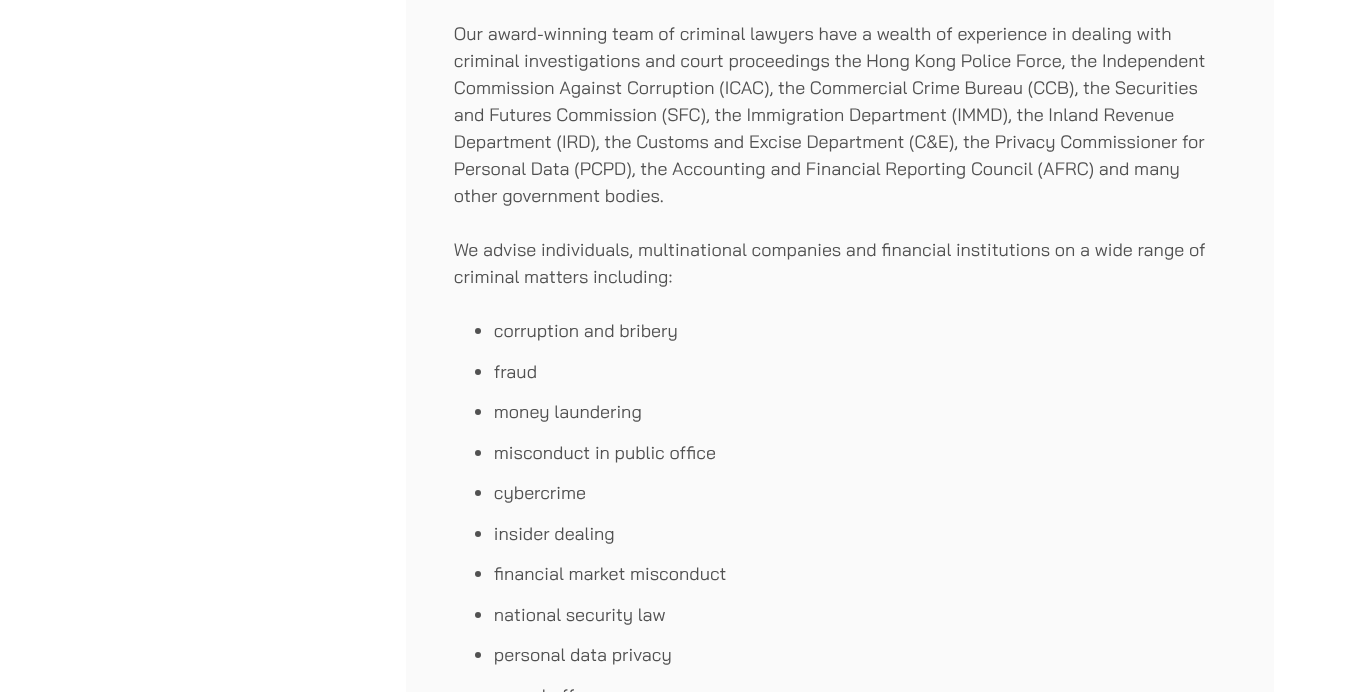 scroll, scrollTop: 1012, scrollLeft: 0, axis: vertical 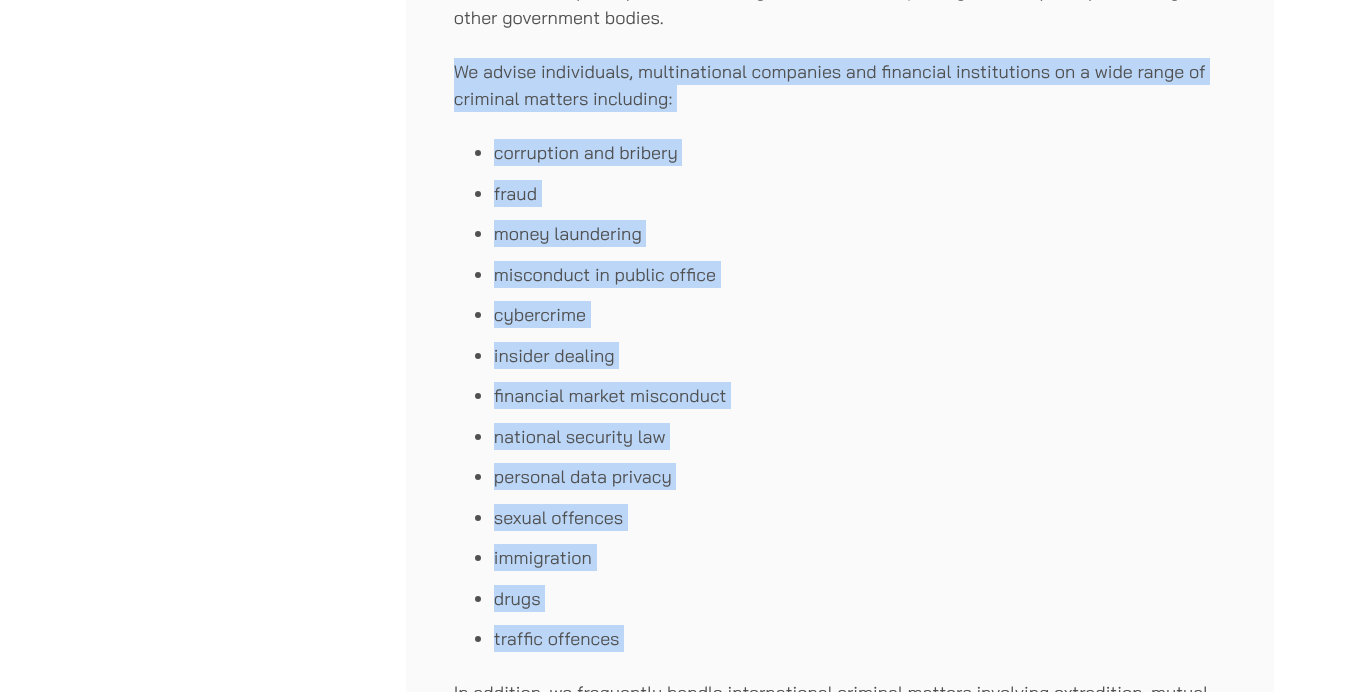 drag, startPoint x: 637, startPoint y: 610, endPoint x: 445, endPoint y: 75, distance: 568.4092 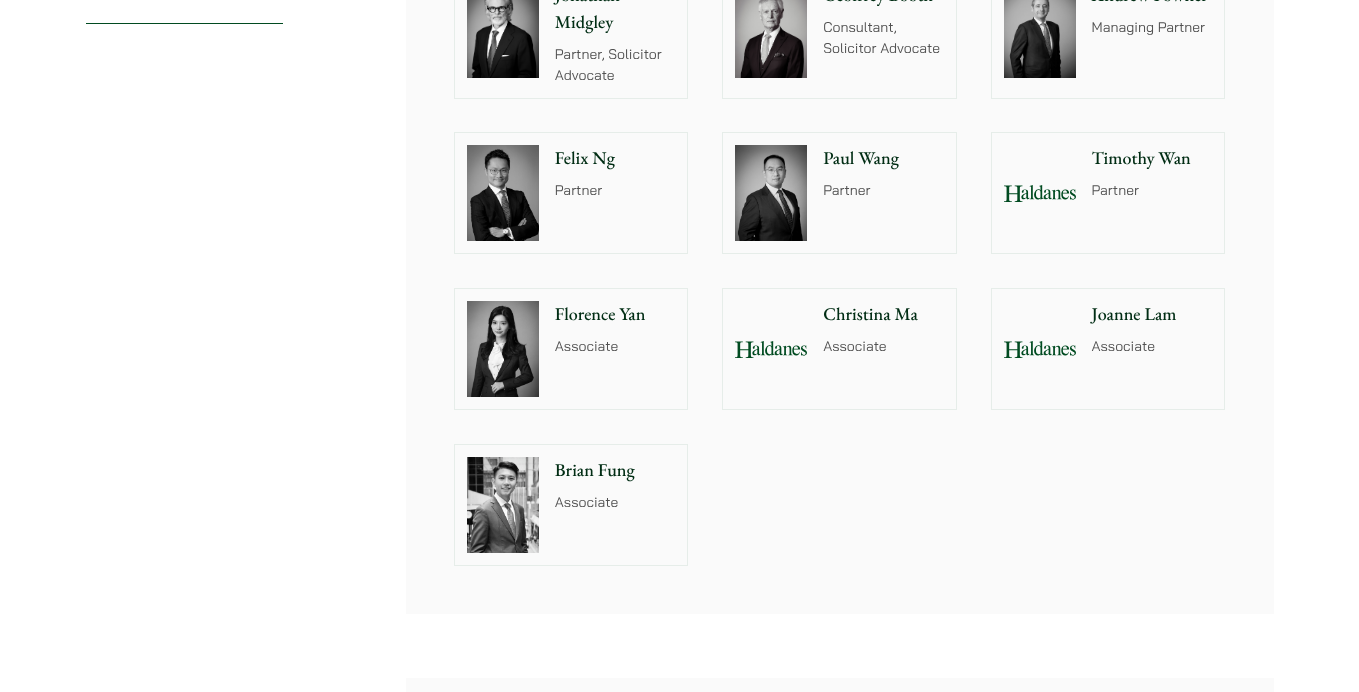 scroll, scrollTop: 2417, scrollLeft: 0, axis: vertical 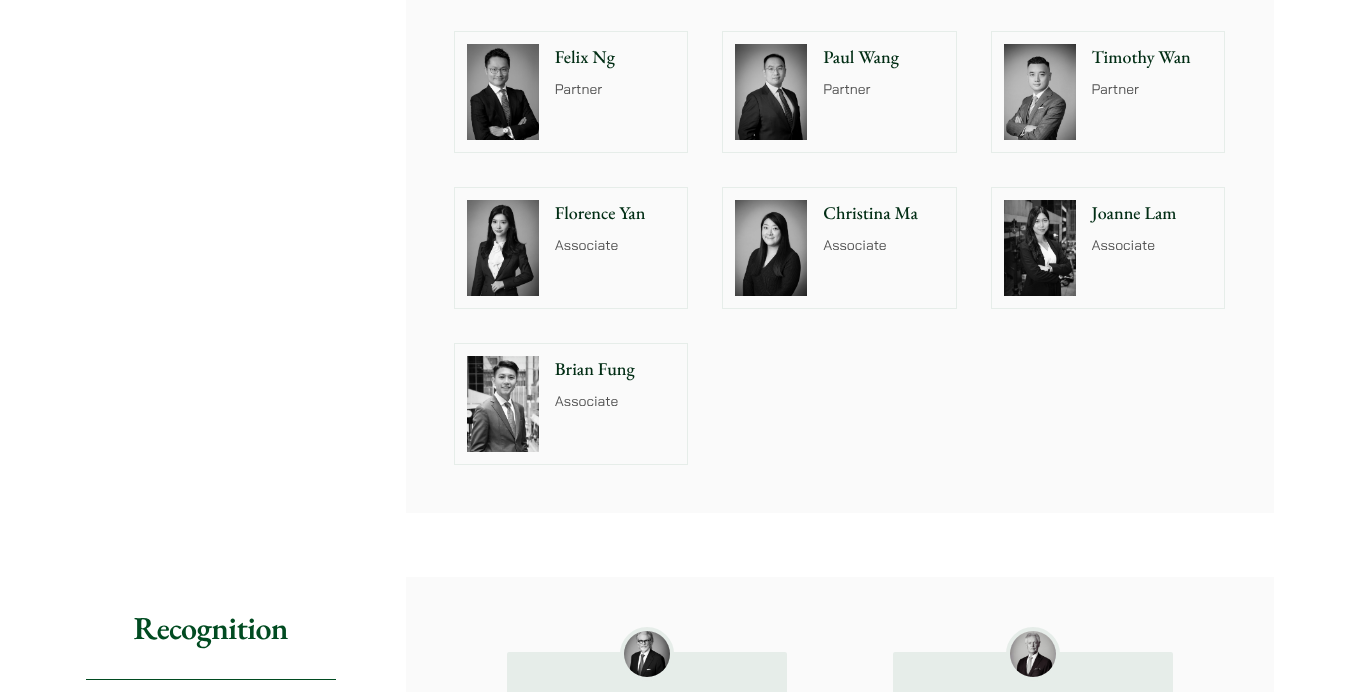 click at bounding box center (771, 248) 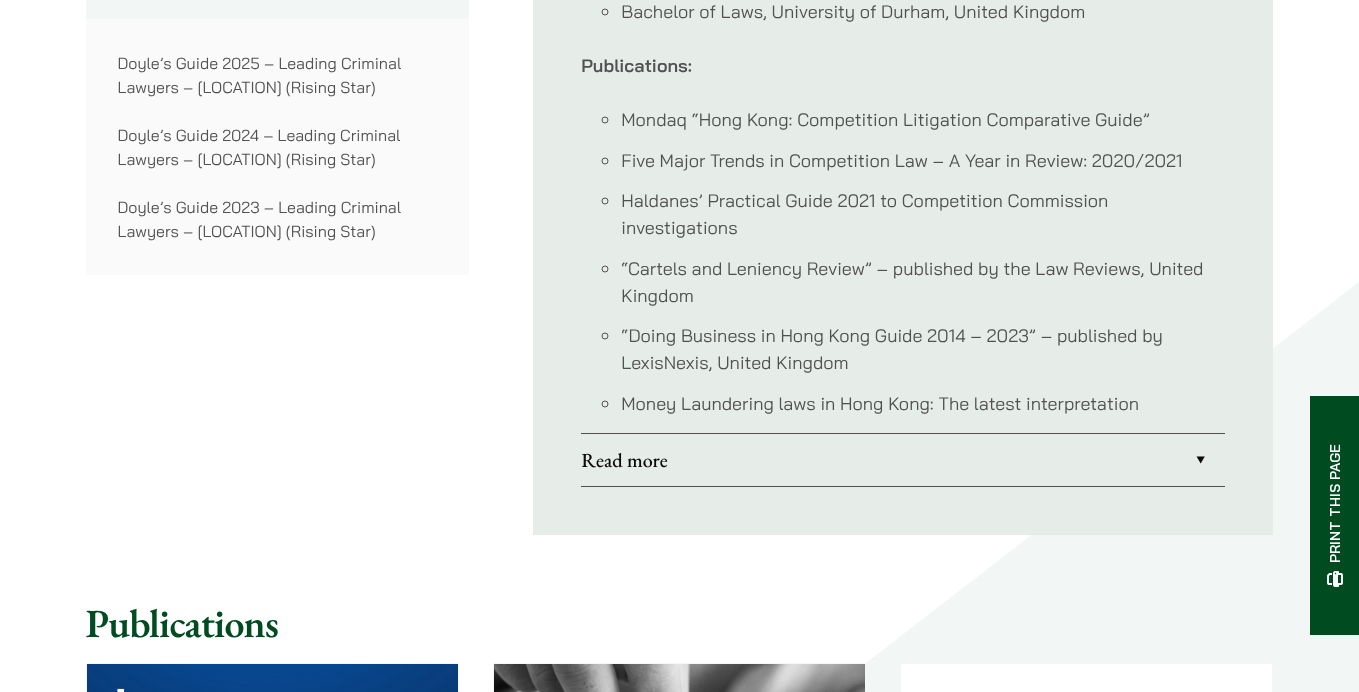 scroll, scrollTop: 2012, scrollLeft: 0, axis: vertical 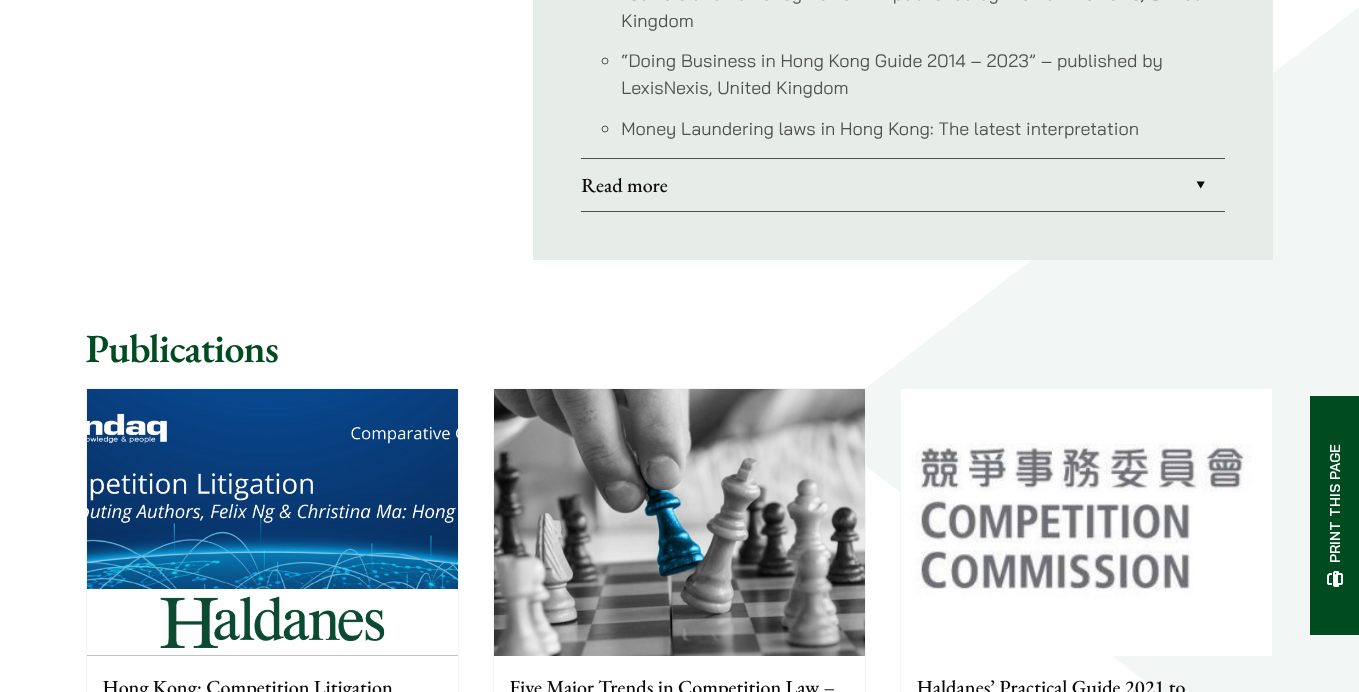 click on "Read more" at bounding box center (903, 185) 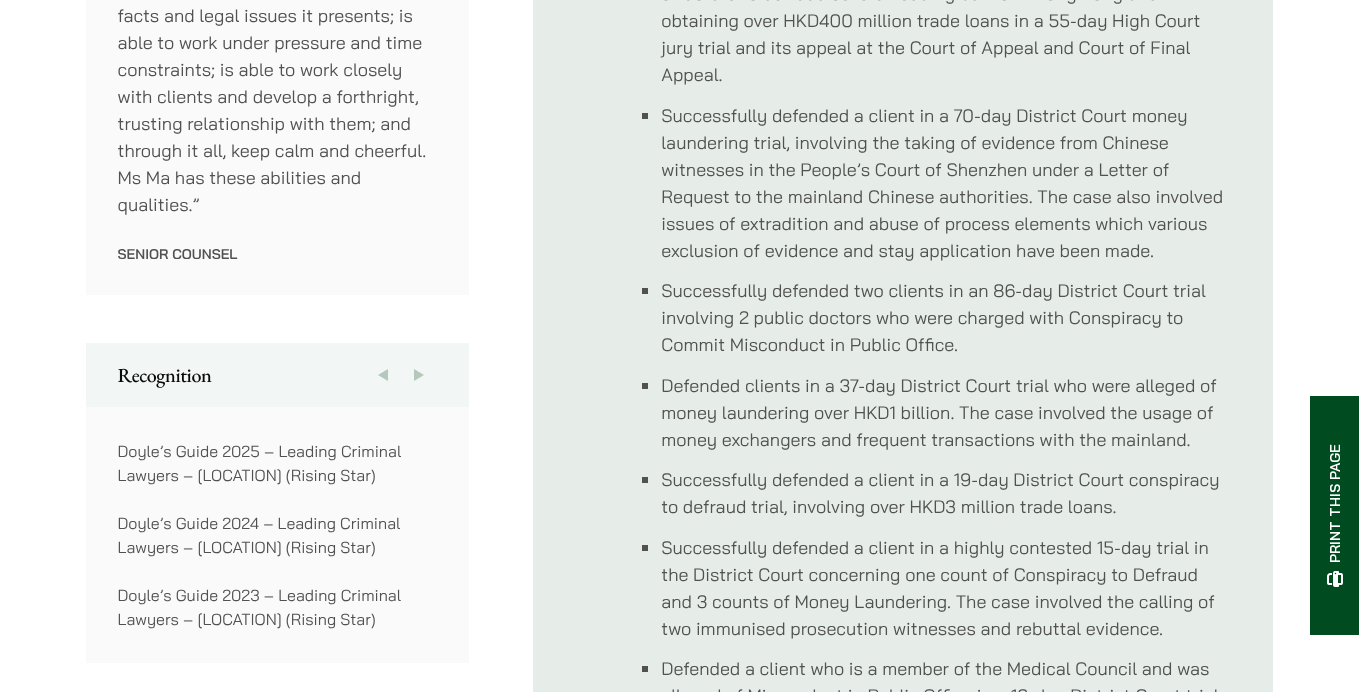 scroll, scrollTop: 1386, scrollLeft: 0, axis: vertical 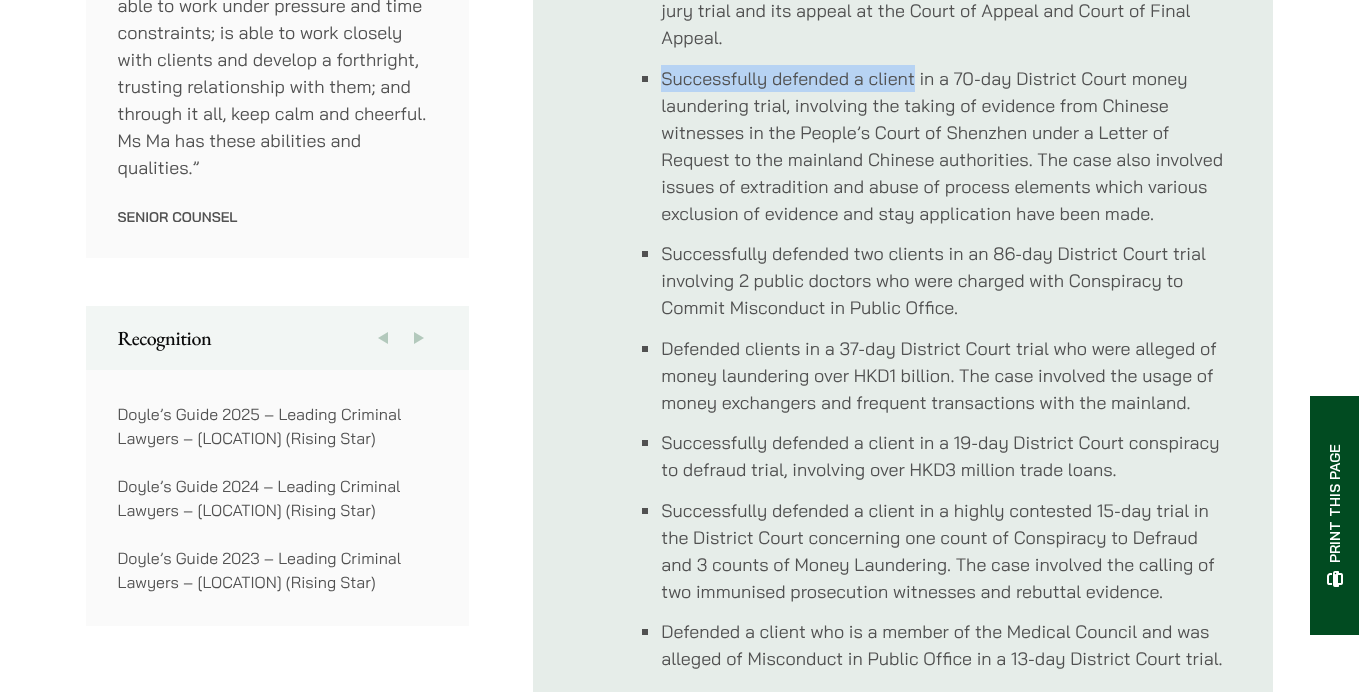 drag, startPoint x: 663, startPoint y: 82, endPoint x: 915, endPoint y: 83, distance: 252.00198 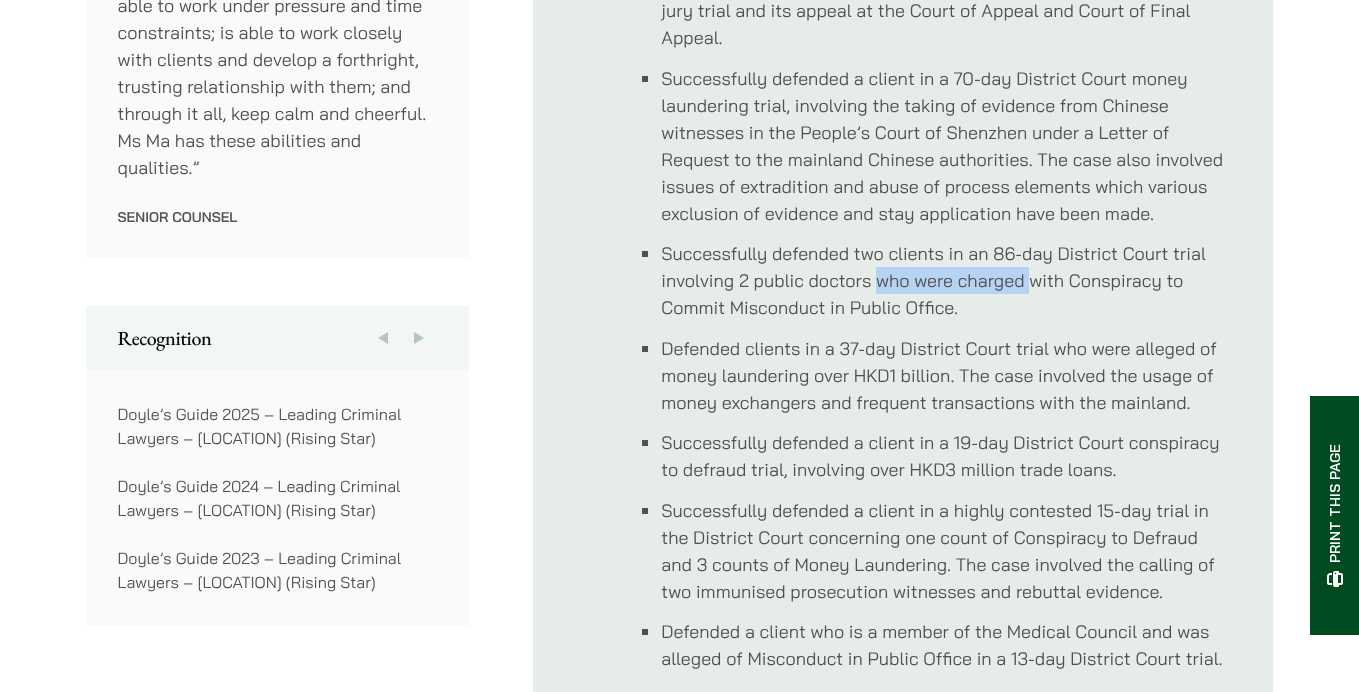drag, startPoint x: 881, startPoint y: 280, endPoint x: 1028, endPoint y: 280, distance: 147 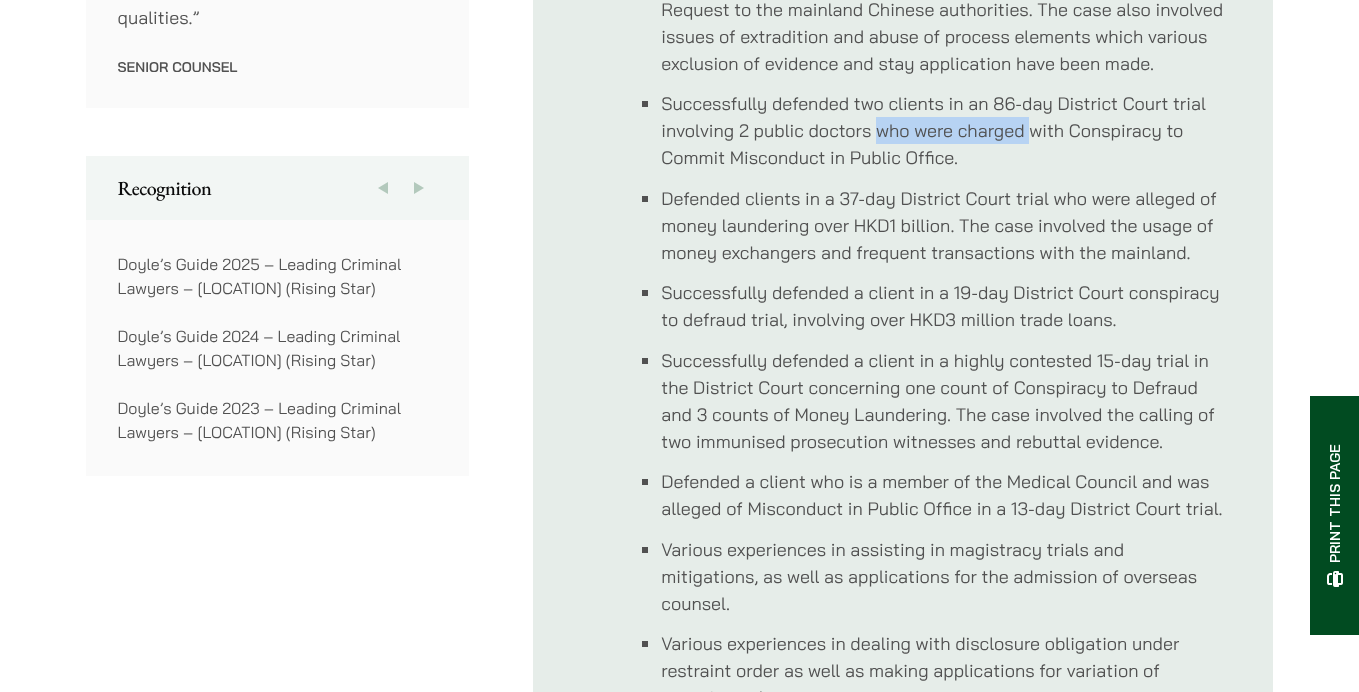 scroll, scrollTop: 1719, scrollLeft: 0, axis: vertical 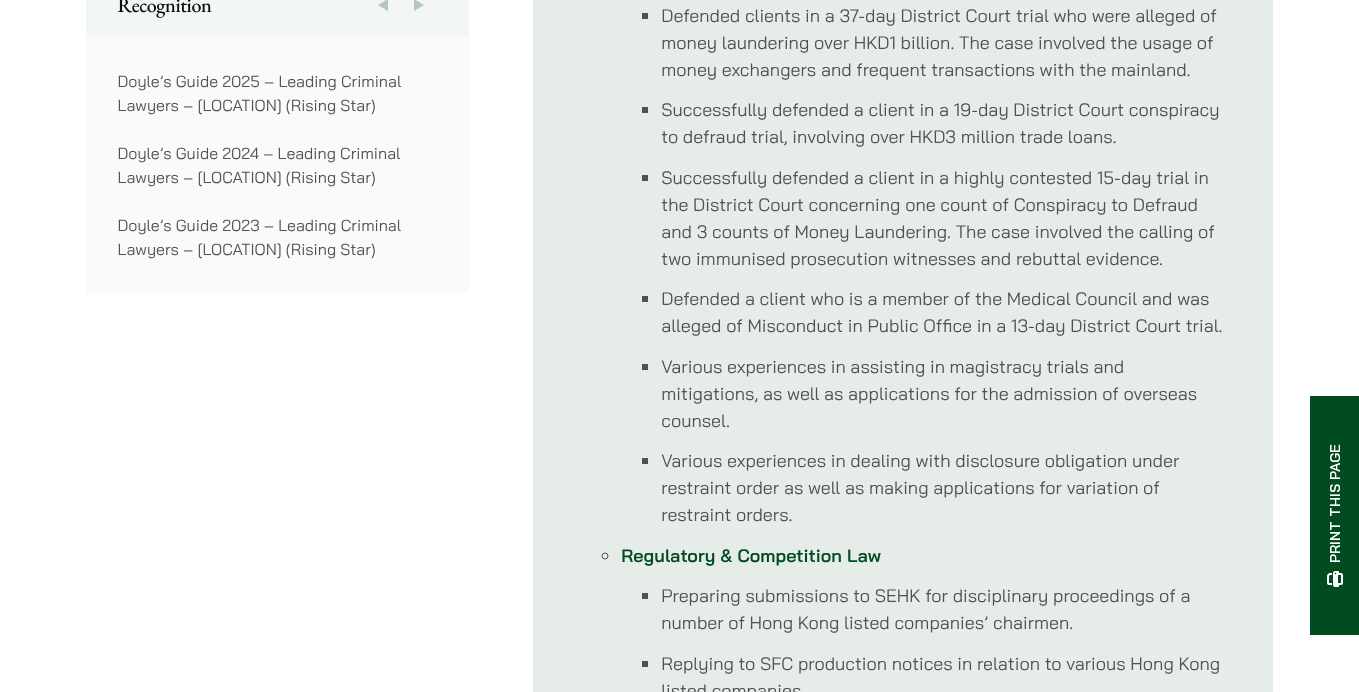 click on "Assisted in a criminal appeal case at the Court of Appeal and the Court of Final Appeal concerning jurisdiction issue as to when an offer of bribery is made.
Assisted in a criminal appeal case at the Court of Appeal and the Court of Final Appeal concerning the meaning of “connected persons” and “connected transactions” under the Listing Rules of SEHK, followed by its two retrials at the Court of First Instance (60-day trial which involved numerous pre-trial arguments, stay application, discharge of jury application and costs application).
Defended 2 directors against allegations of utilising complex group structure to defraud several leading banks in Hong Kong and obtaining over HKD400 million trade loans in a 55-day High Court jury trial and its appeal at the Court of Appeal and Court of Final Appeal.
Successfully defended two clients in an 86-day District Court trial involving 2 public doctors who were charged with Conspiracy to Commit Misconduct in Public Office." at bounding box center (923, -80) 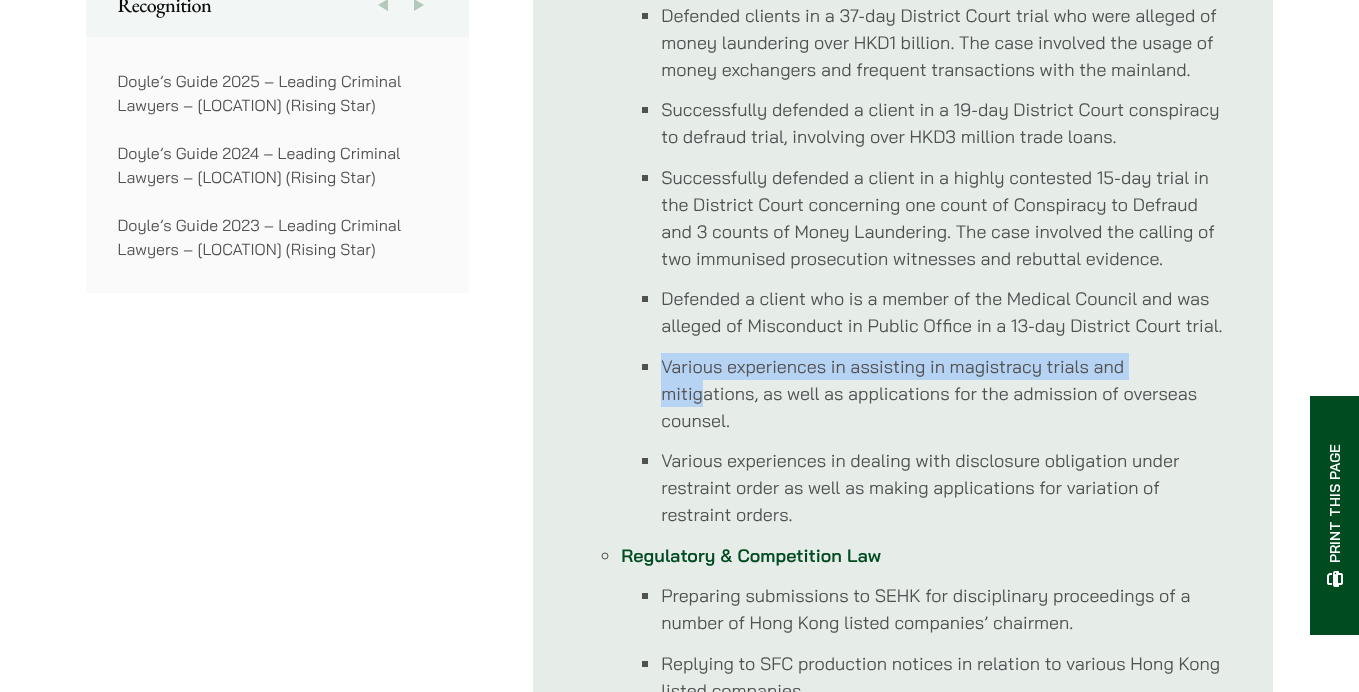 drag, startPoint x: 663, startPoint y: 367, endPoint x: 707, endPoint y: 402, distance: 56.22277 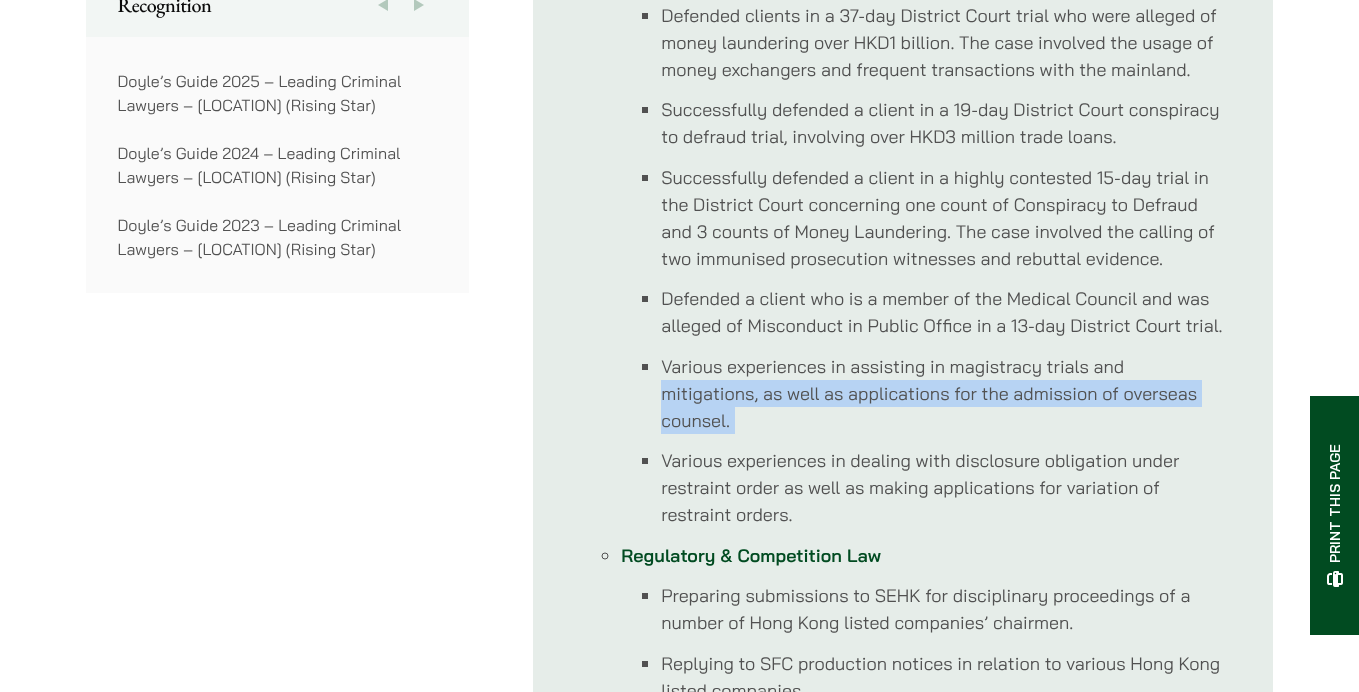 drag, startPoint x: 767, startPoint y: 436, endPoint x: 663, endPoint y: 383, distance: 116.72617 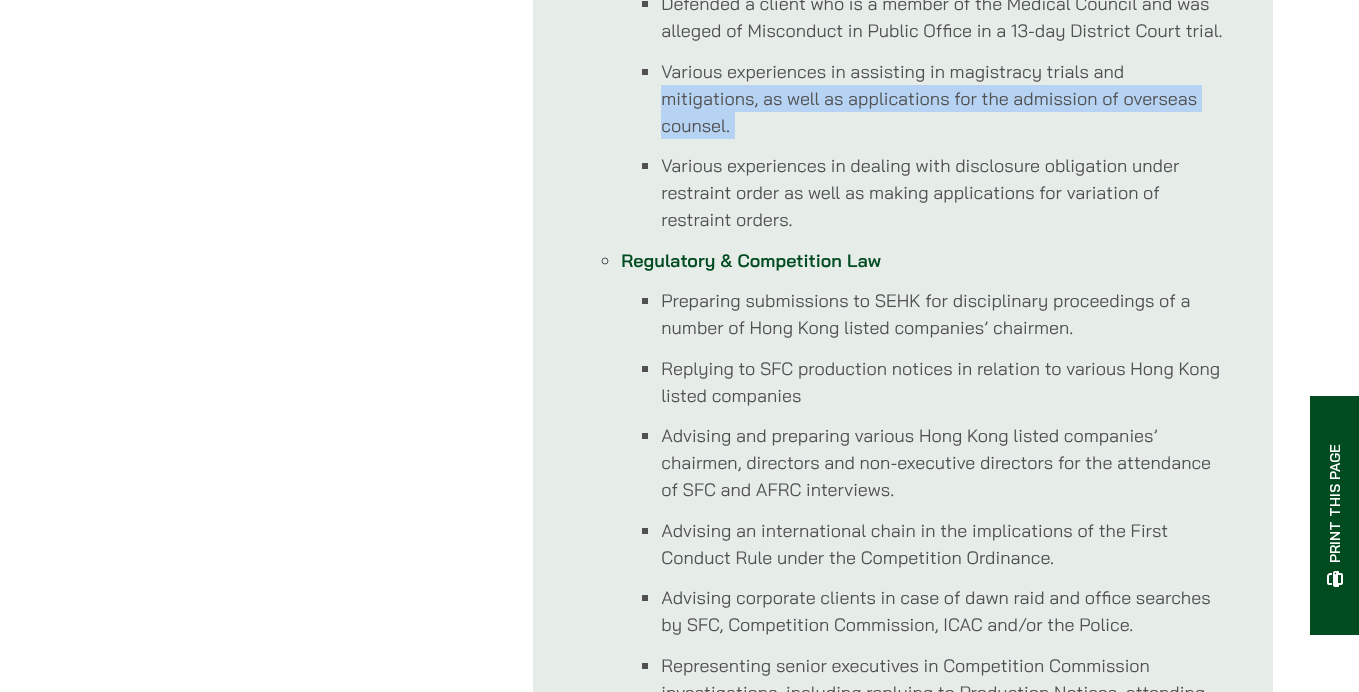 scroll, scrollTop: 2027, scrollLeft: 0, axis: vertical 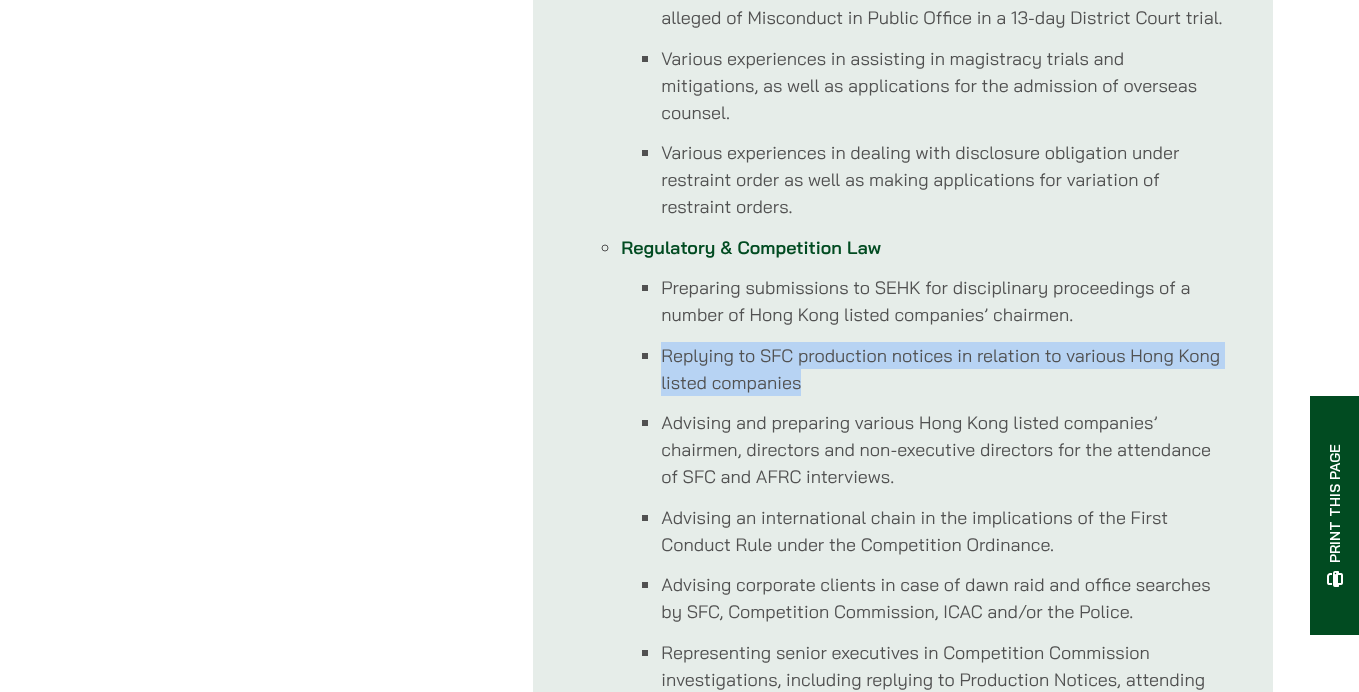 drag, startPoint x: 823, startPoint y: 386, endPoint x: 661, endPoint y: 355, distance: 164.93938 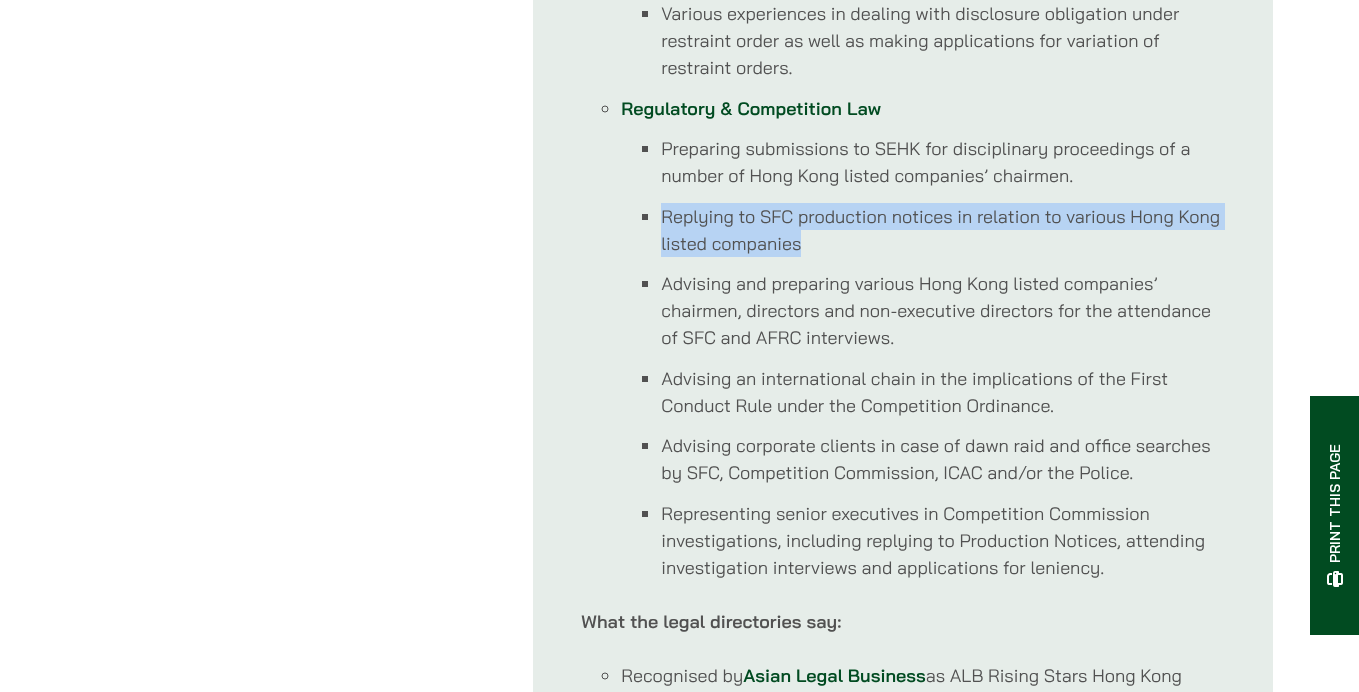 scroll, scrollTop: 2183, scrollLeft: 0, axis: vertical 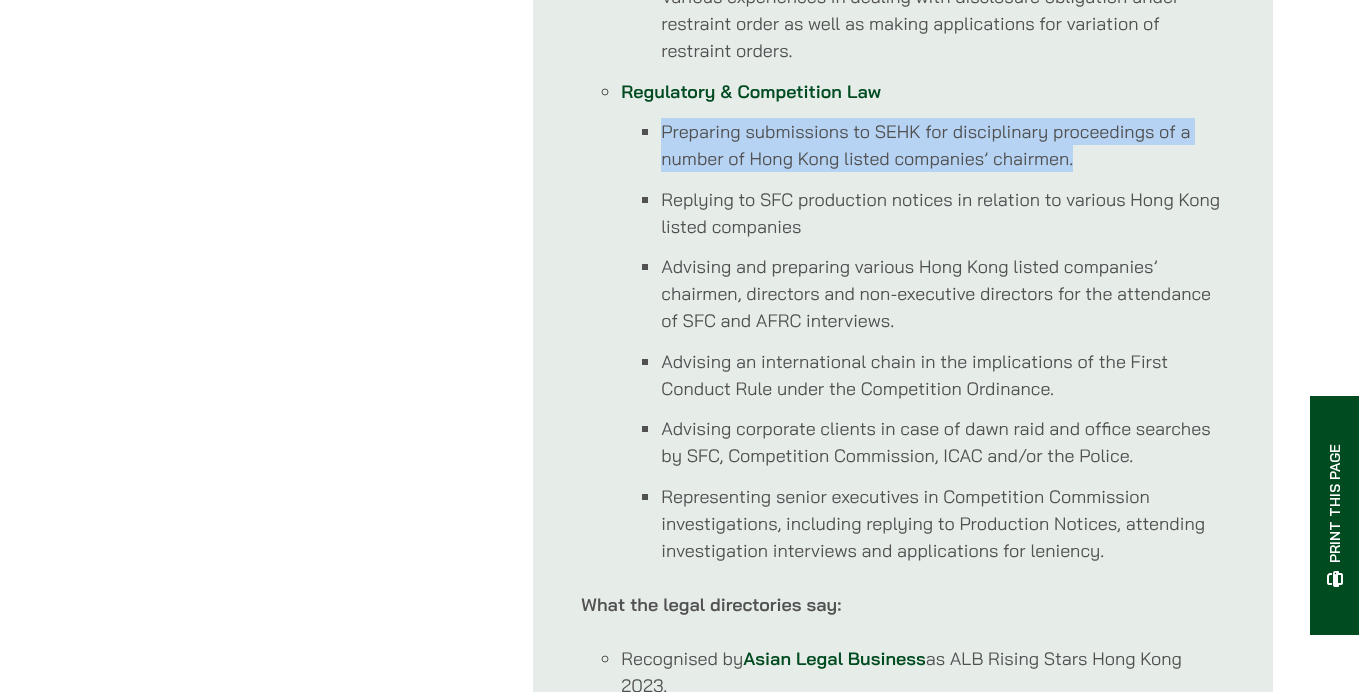 drag, startPoint x: 1118, startPoint y: 163, endPoint x: 657, endPoint y: 130, distance: 462.17963 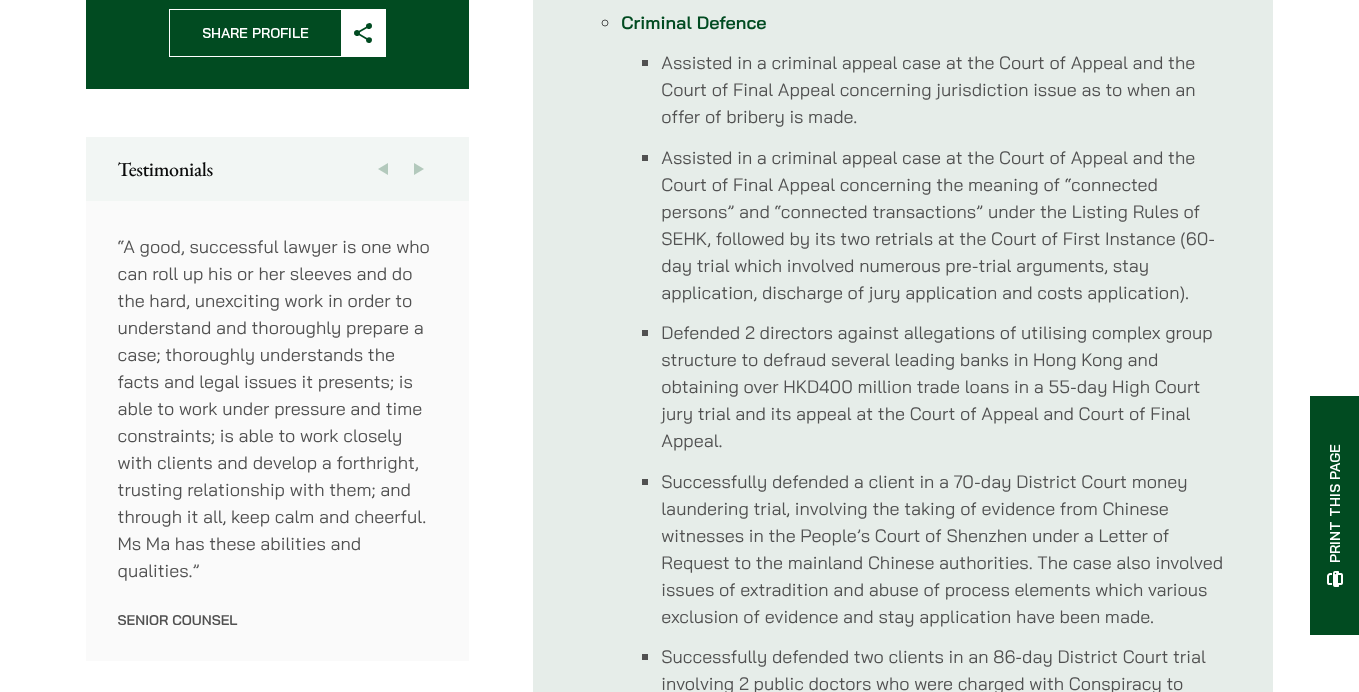 scroll, scrollTop: 989, scrollLeft: 0, axis: vertical 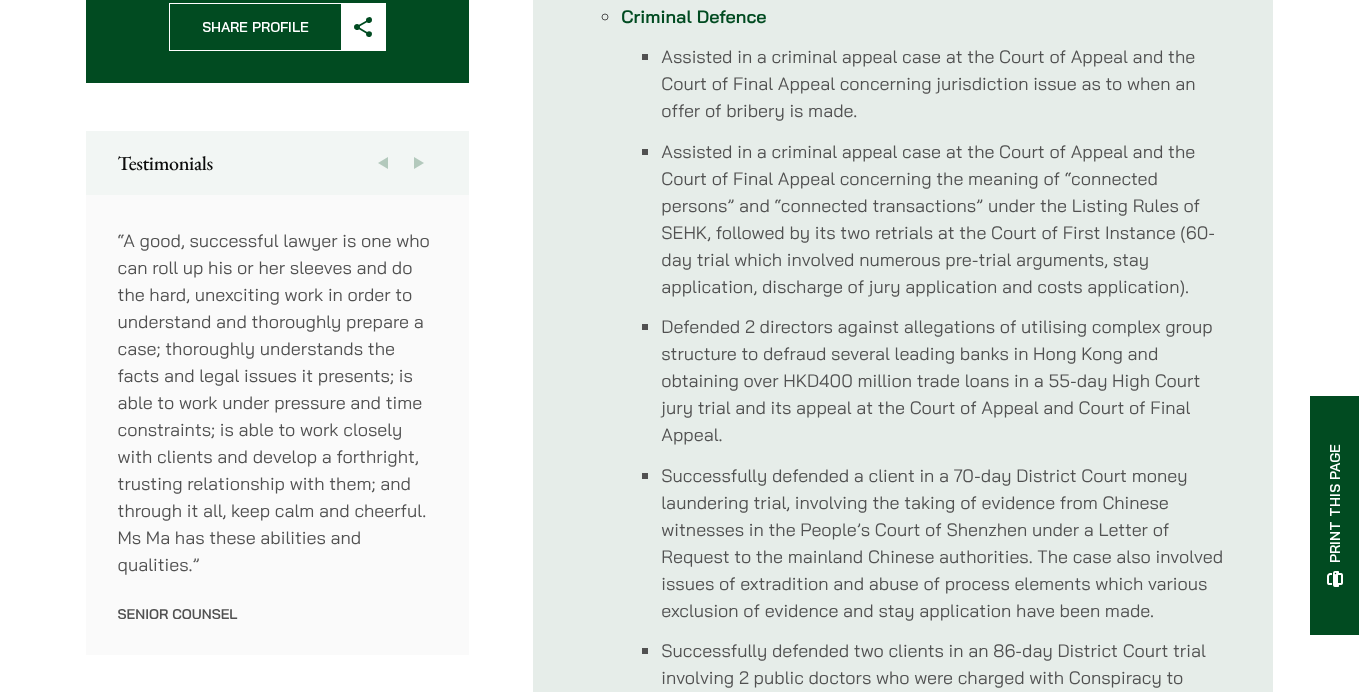drag, startPoint x: 120, startPoint y: 234, endPoint x: 201, endPoint y: 548, distance: 324.2792 